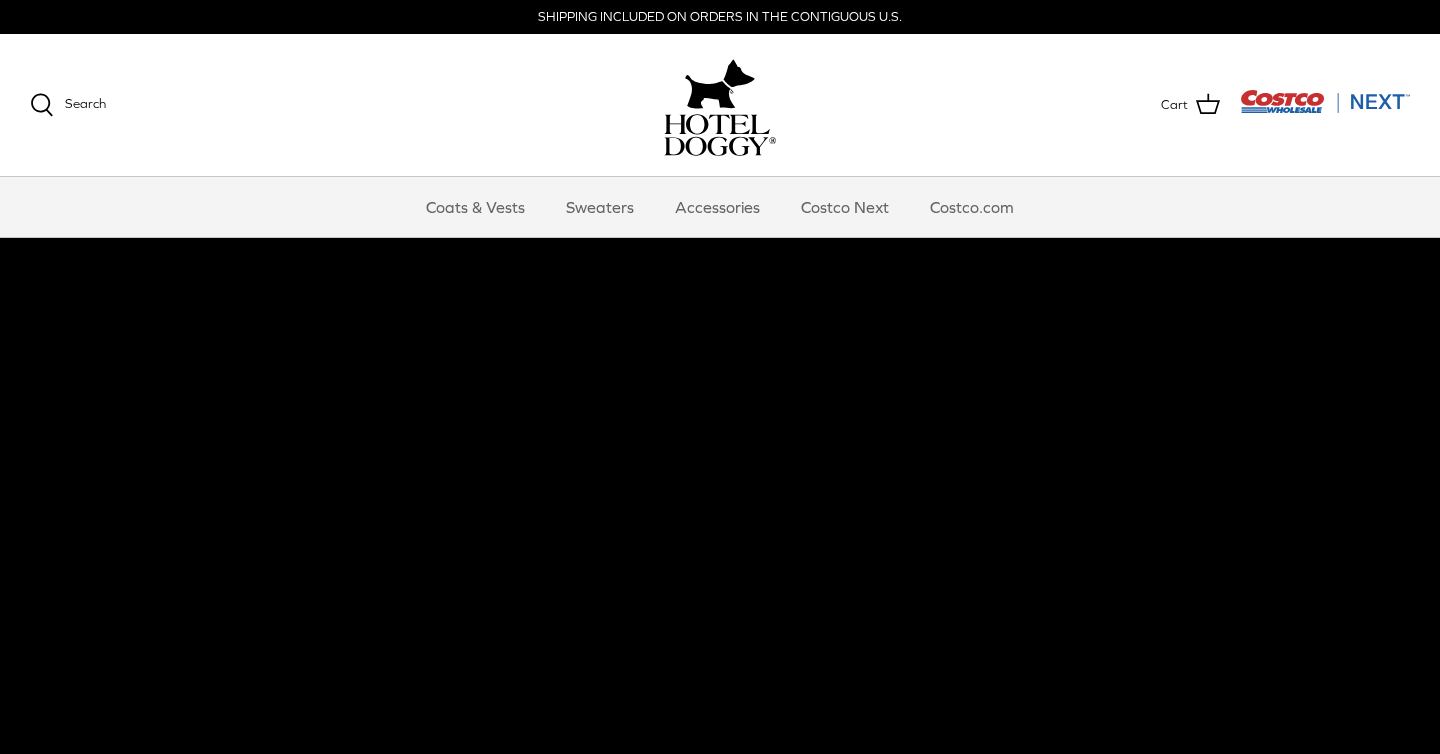 scroll, scrollTop: 0, scrollLeft: 0, axis: both 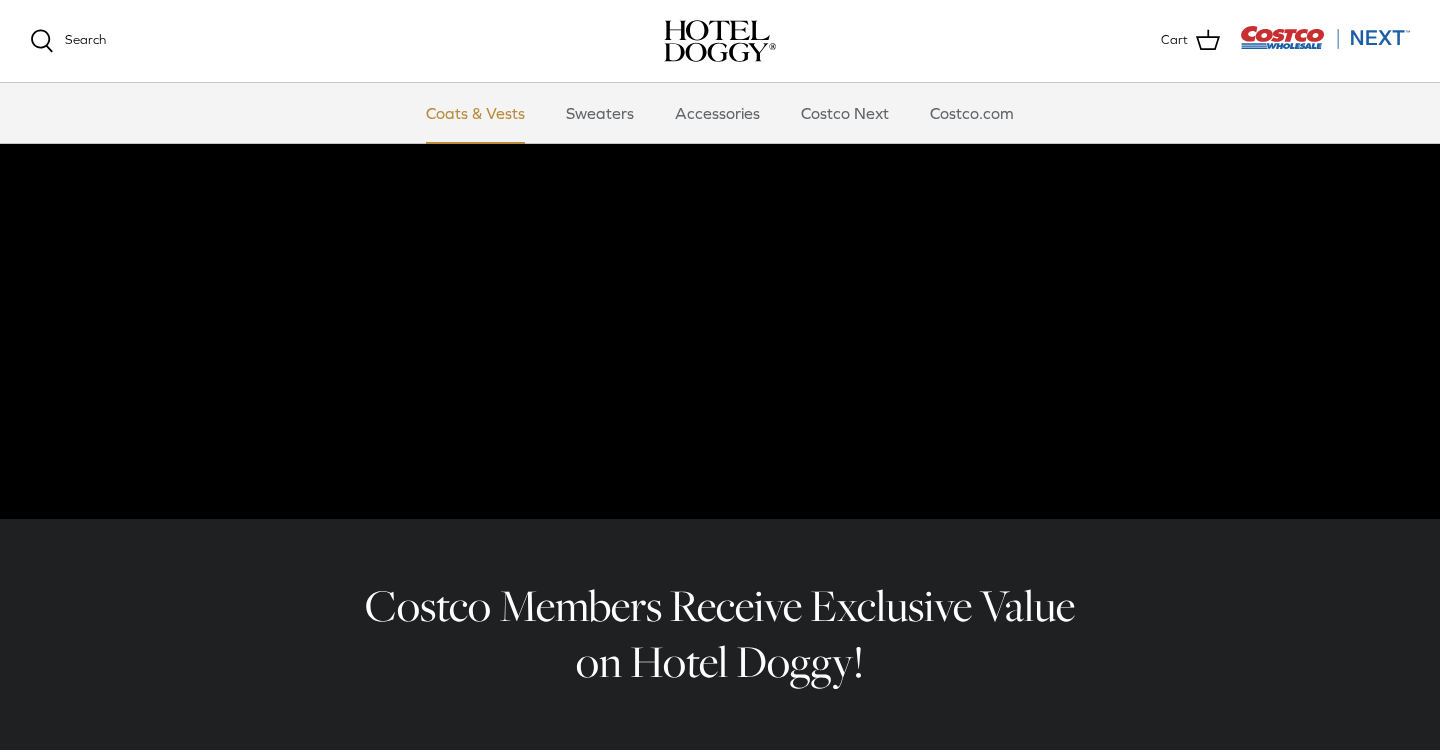 click on "Coats & Vests" at bounding box center (475, 113) 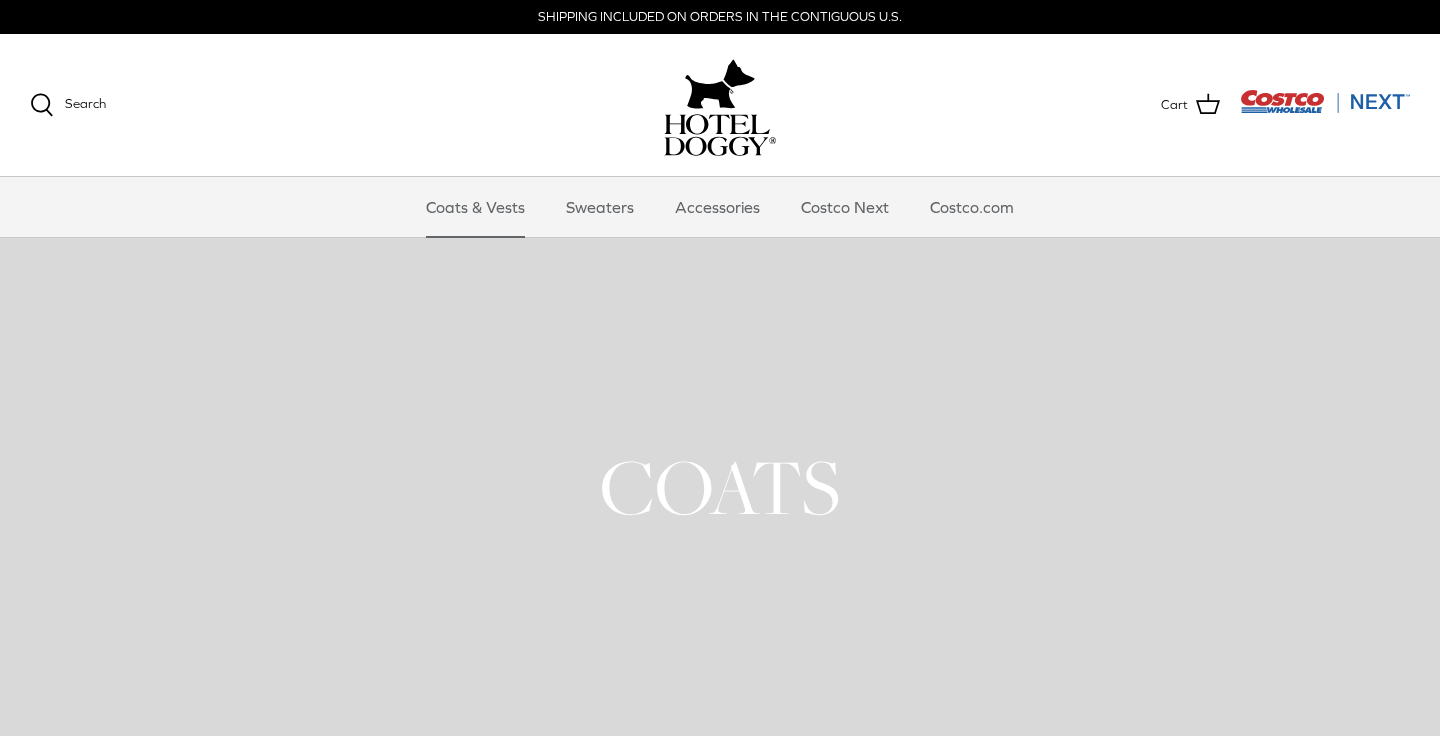 scroll, scrollTop: 0, scrollLeft: 0, axis: both 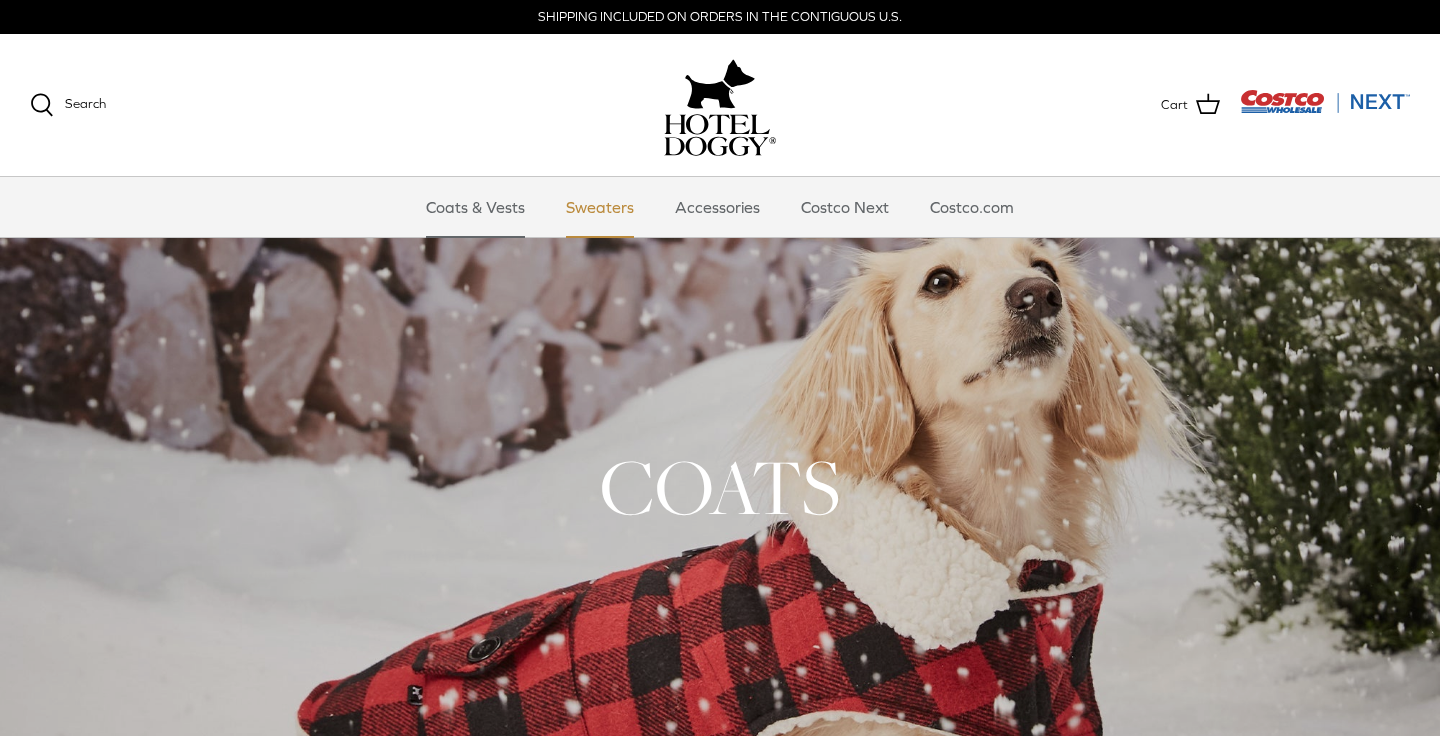 click on "Sweaters" at bounding box center (600, 207) 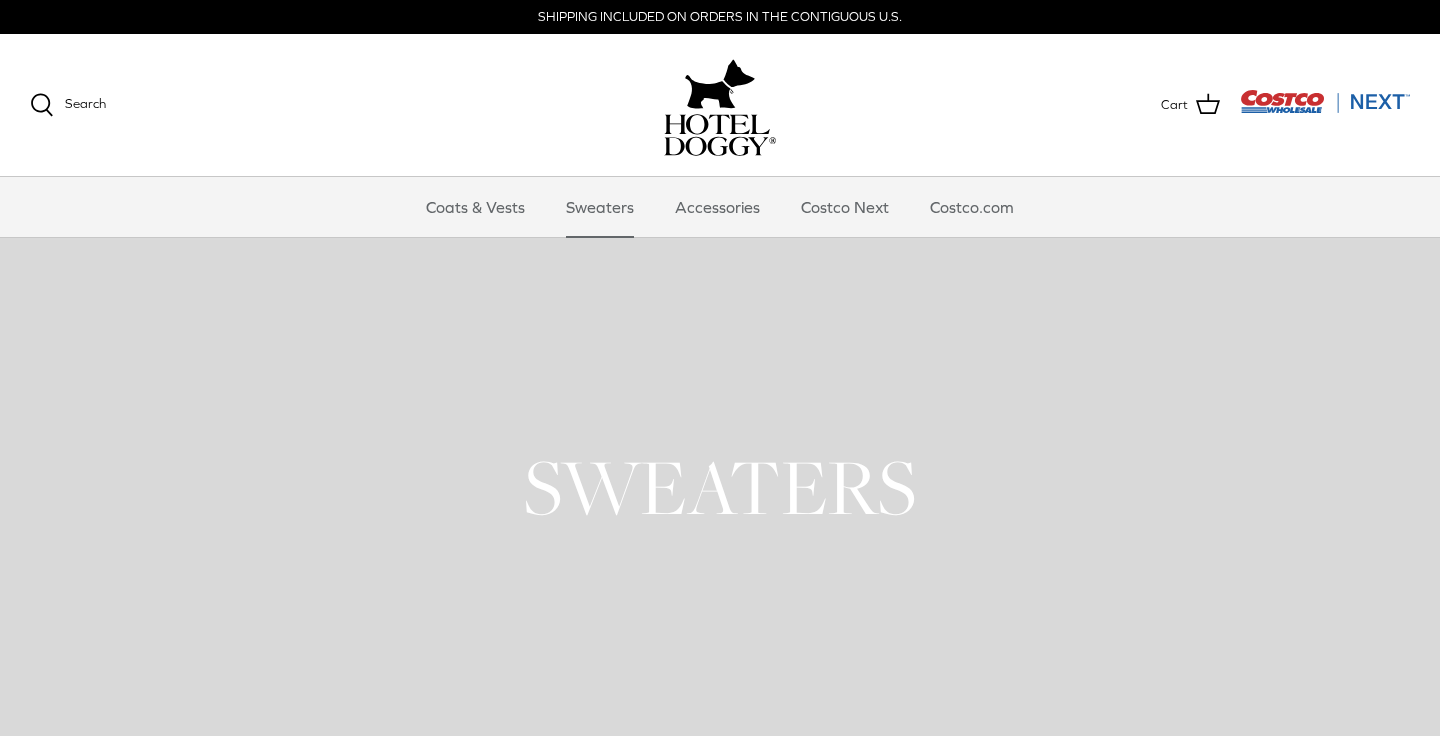 scroll, scrollTop: 0, scrollLeft: 0, axis: both 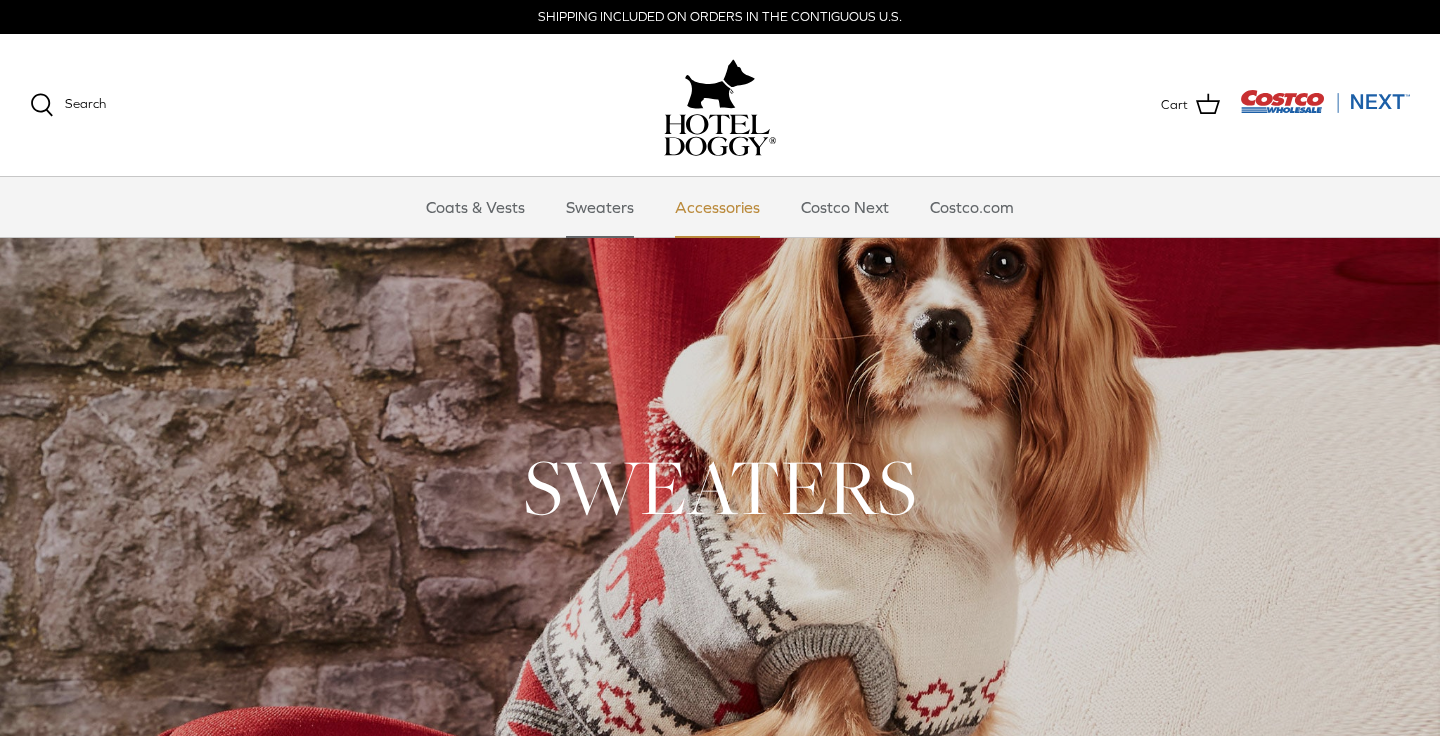 click on "Accessories" at bounding box center [717, 207] 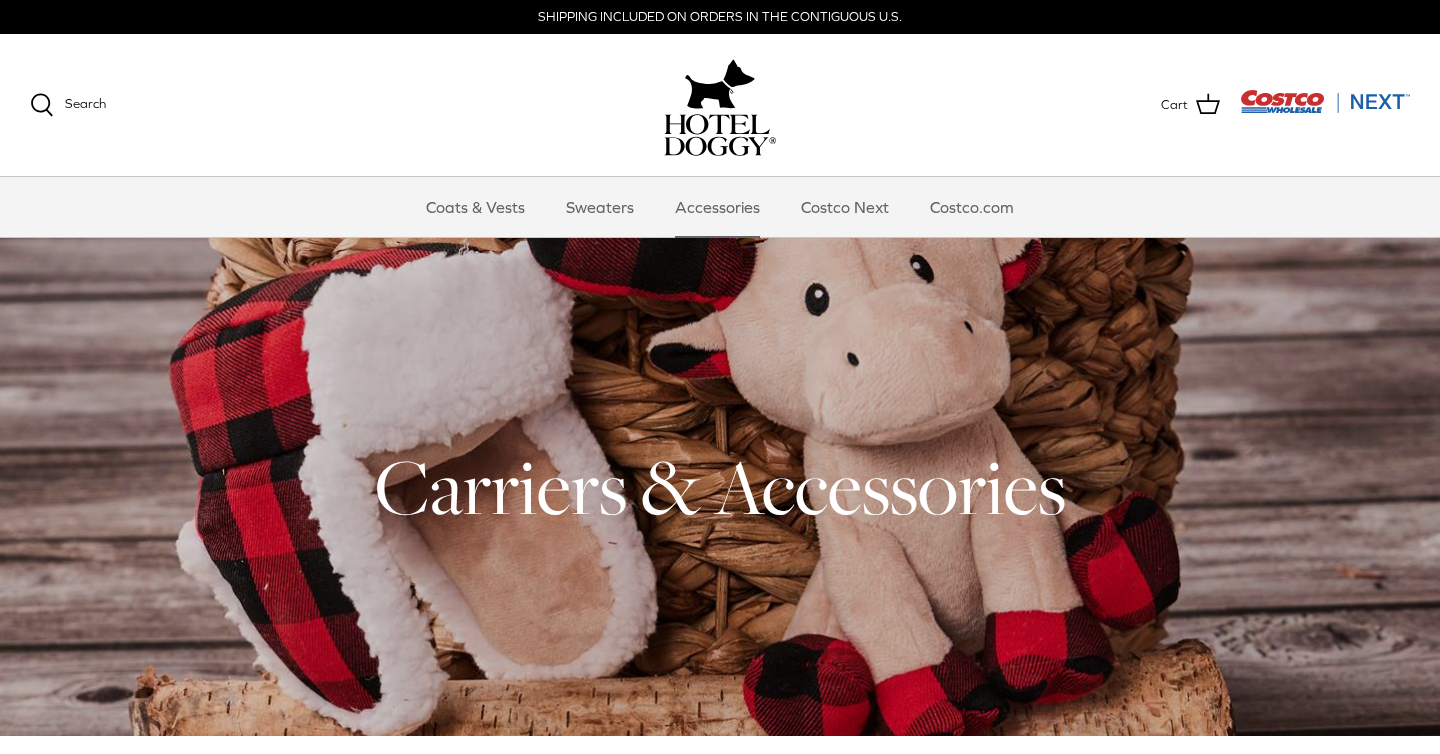 scroll, scrollTop: 0, scrollLeft: 0, axis: both 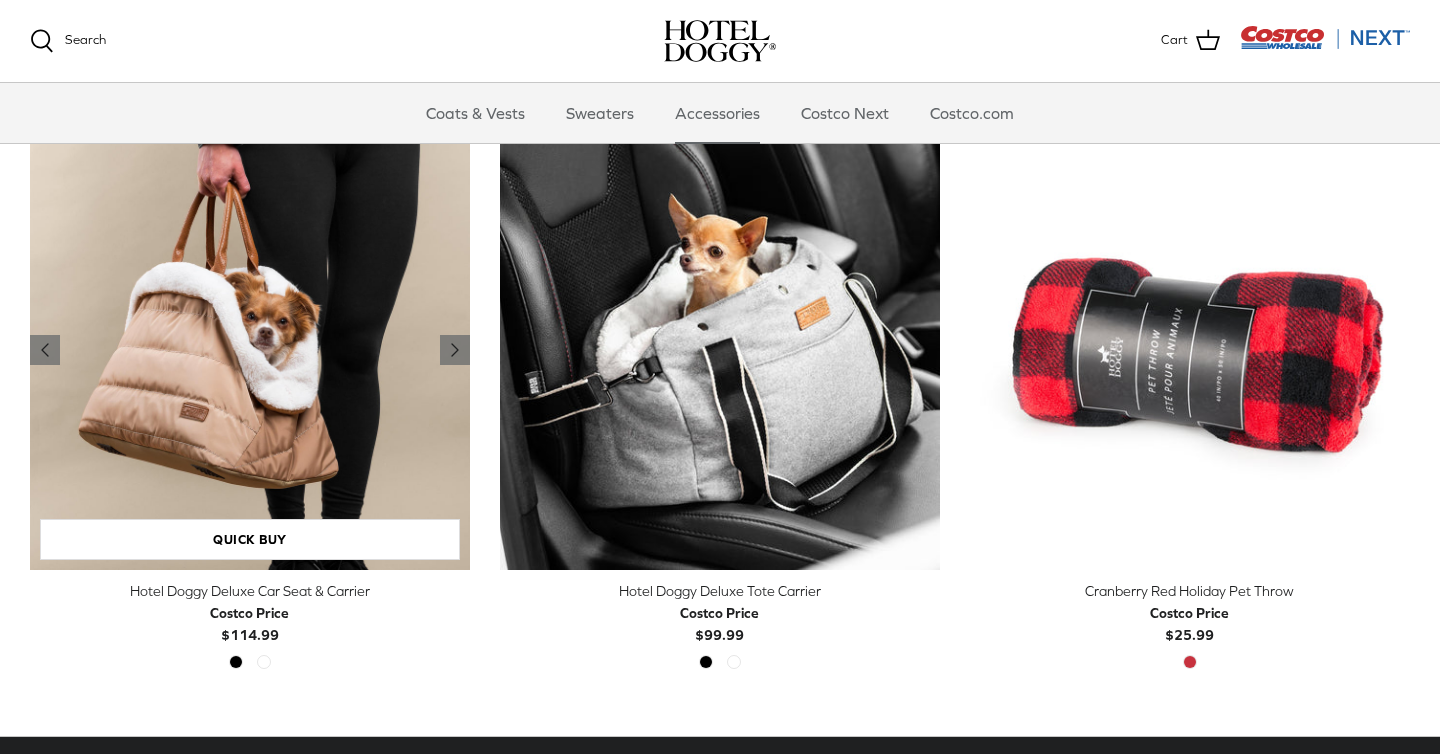 click at bounding box center [250, 350] 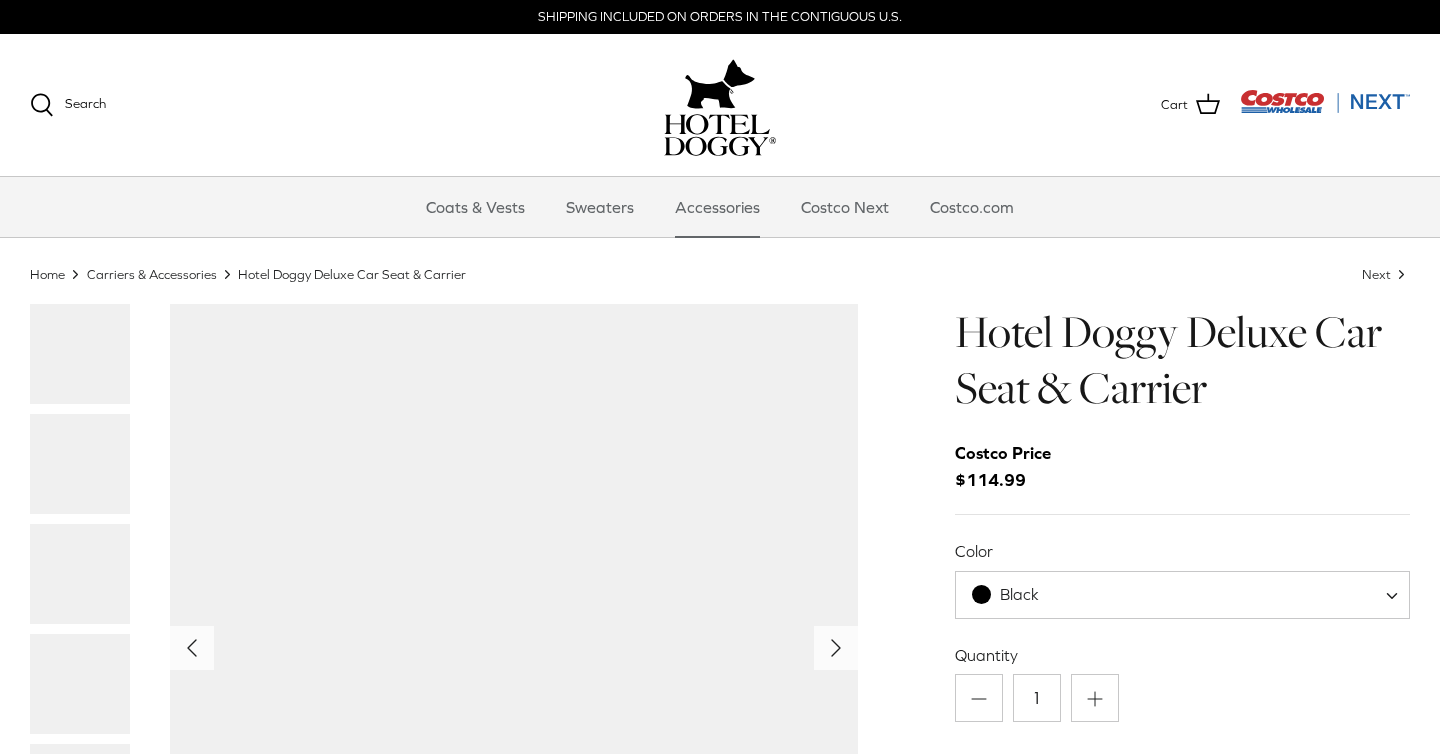 scroll, scrollTop: 0, scrollLeft: 0, axis: both 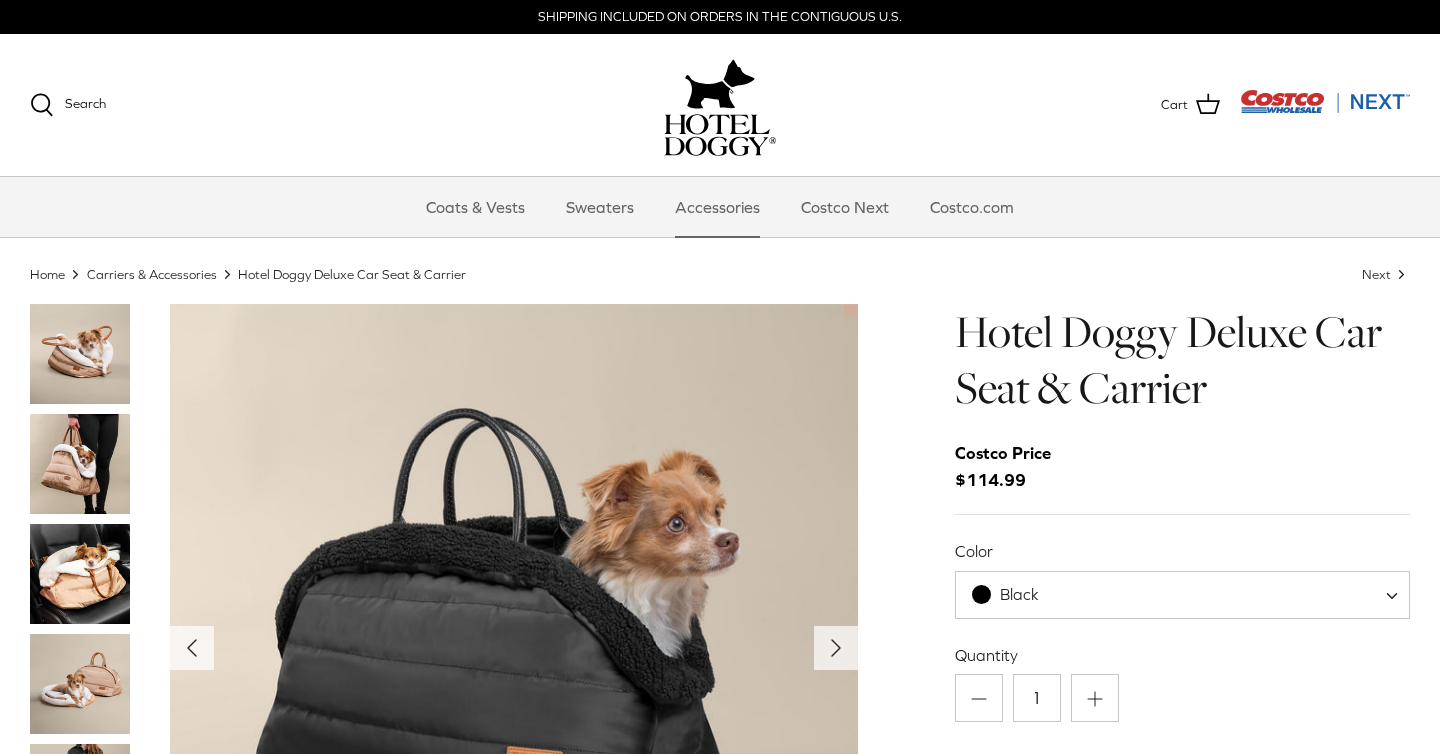 click at bounding box center (80, 464) 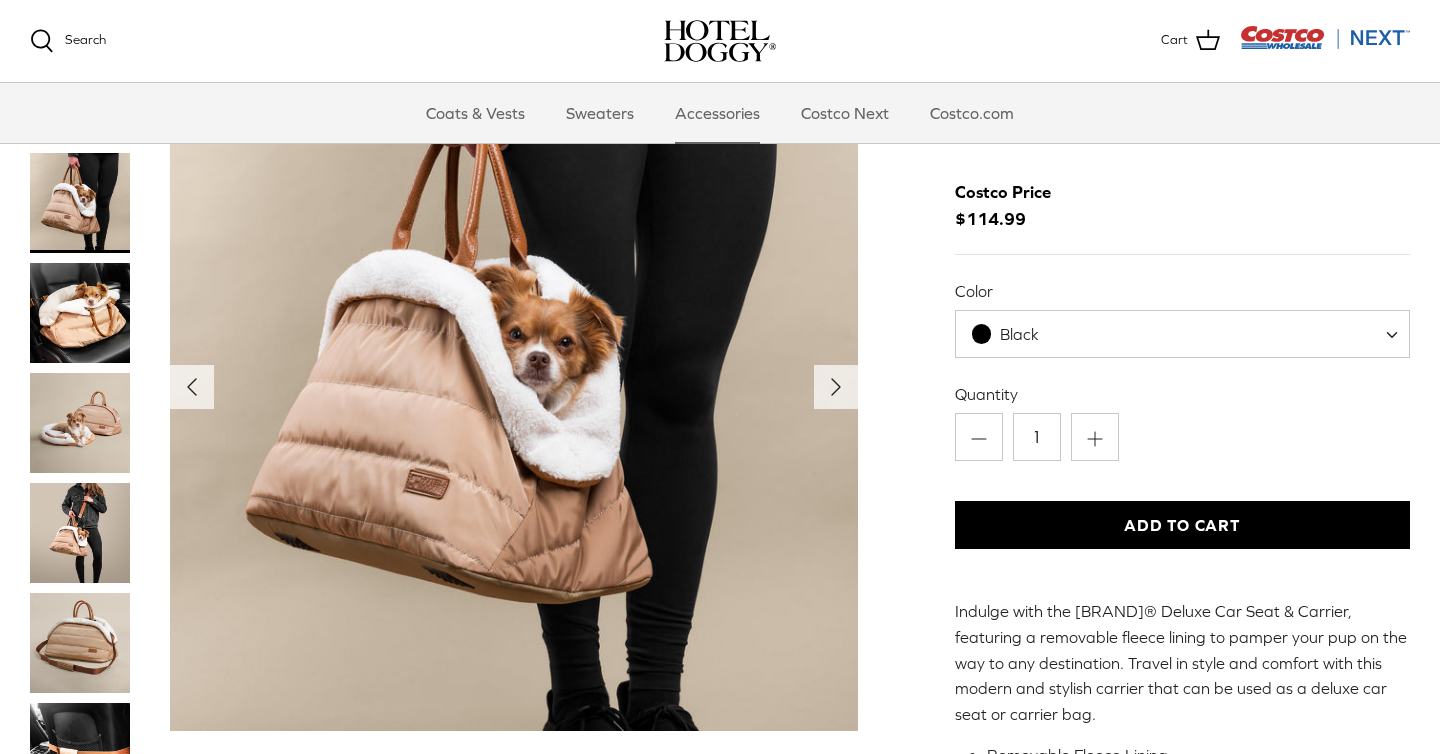 scroll, scrollTop: 67, scrollLeft: 0, axis: vertical 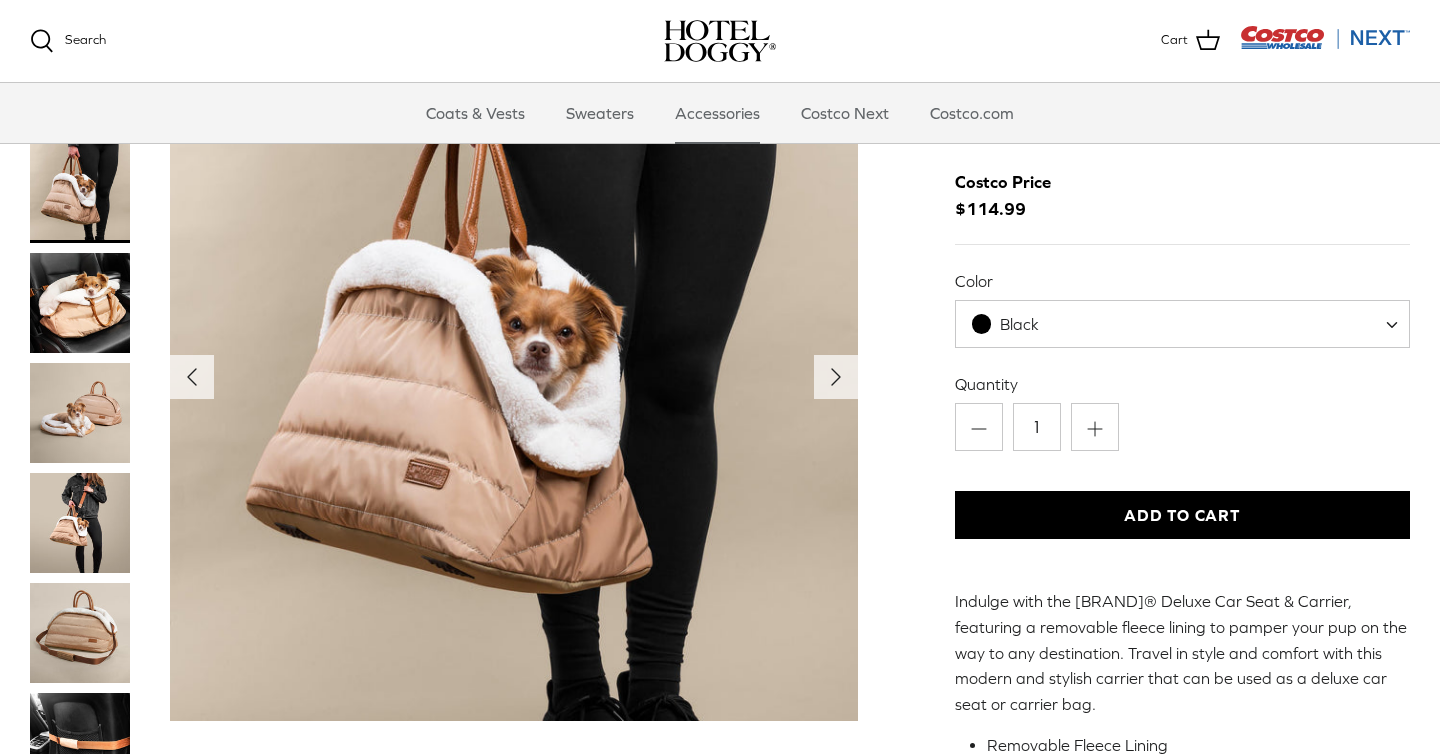 click at bounding box center [80, 523] 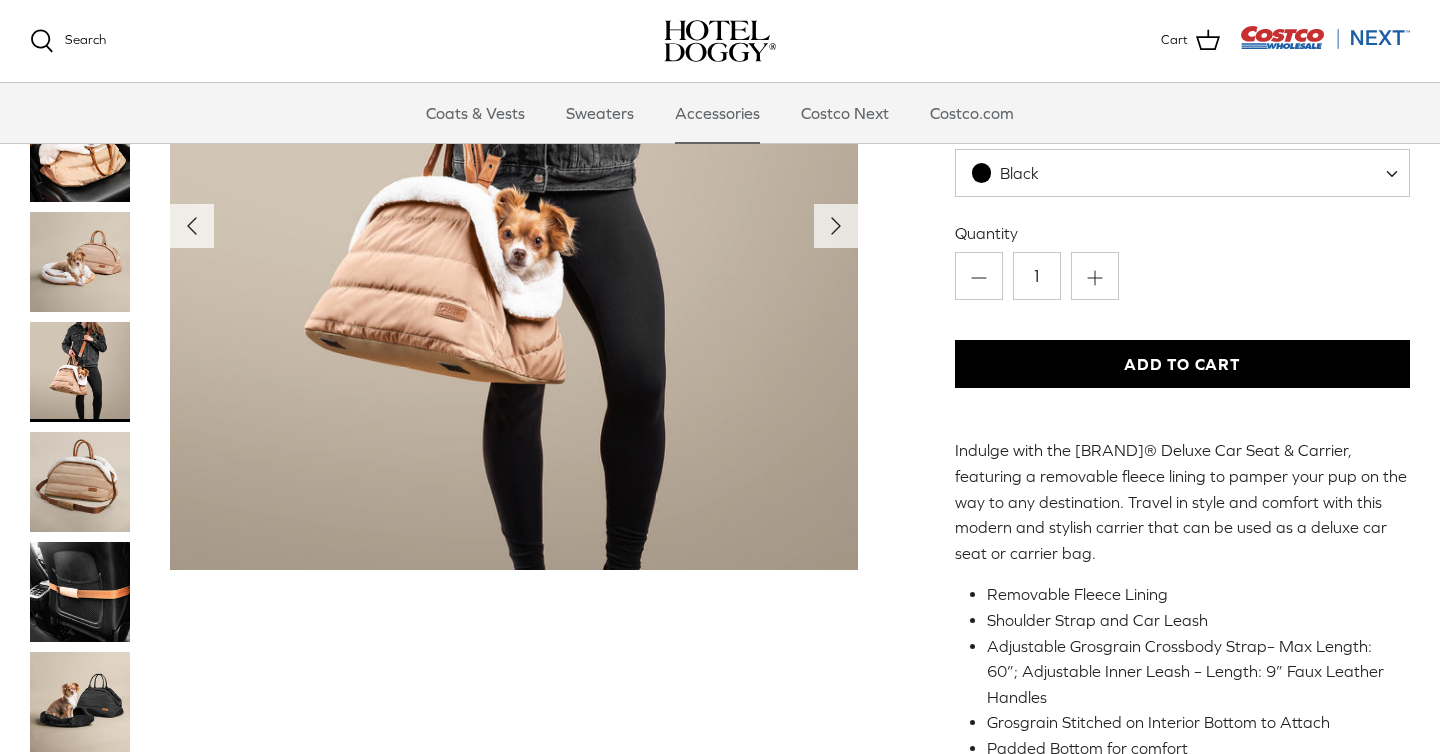 scroll, scrollTop: 220, scrollLeft: 0, axis: vertical 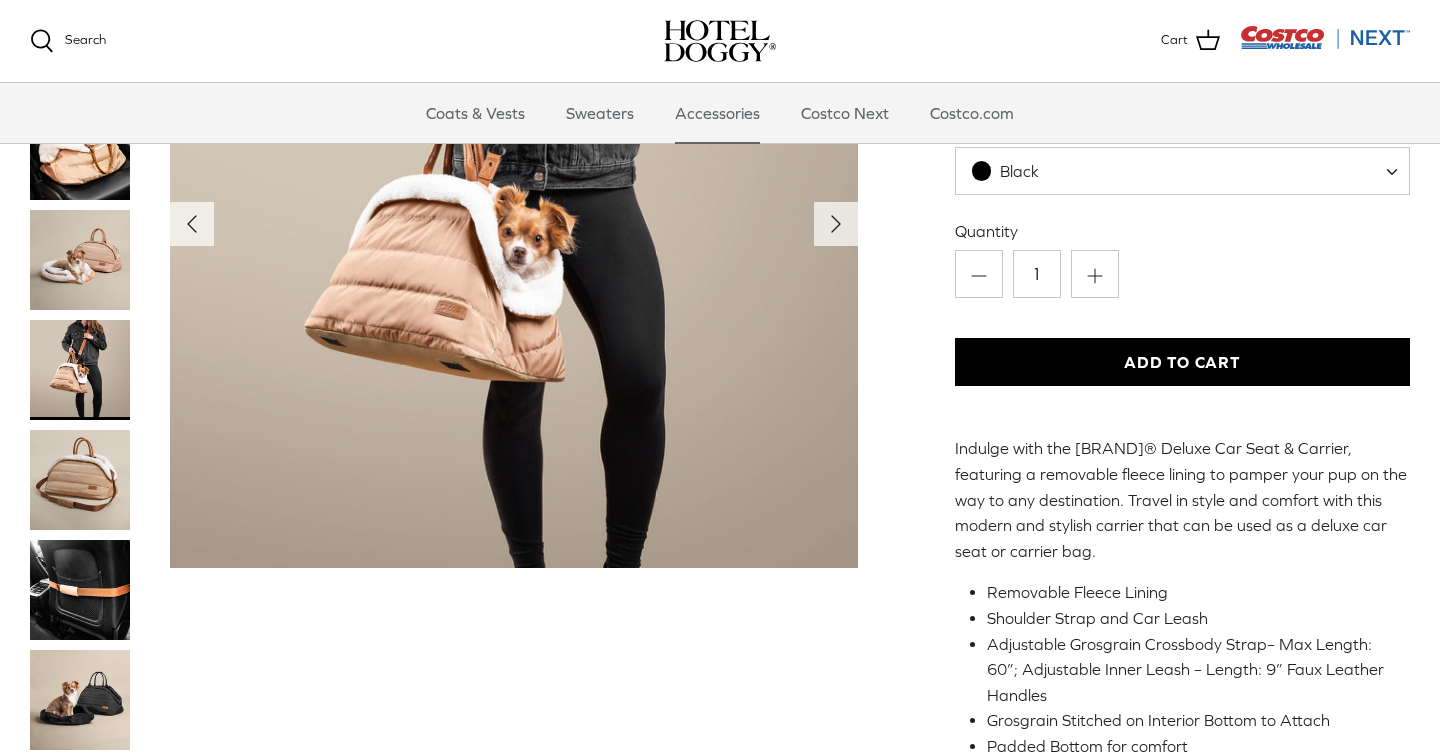 click at bounding box center (80, 590) 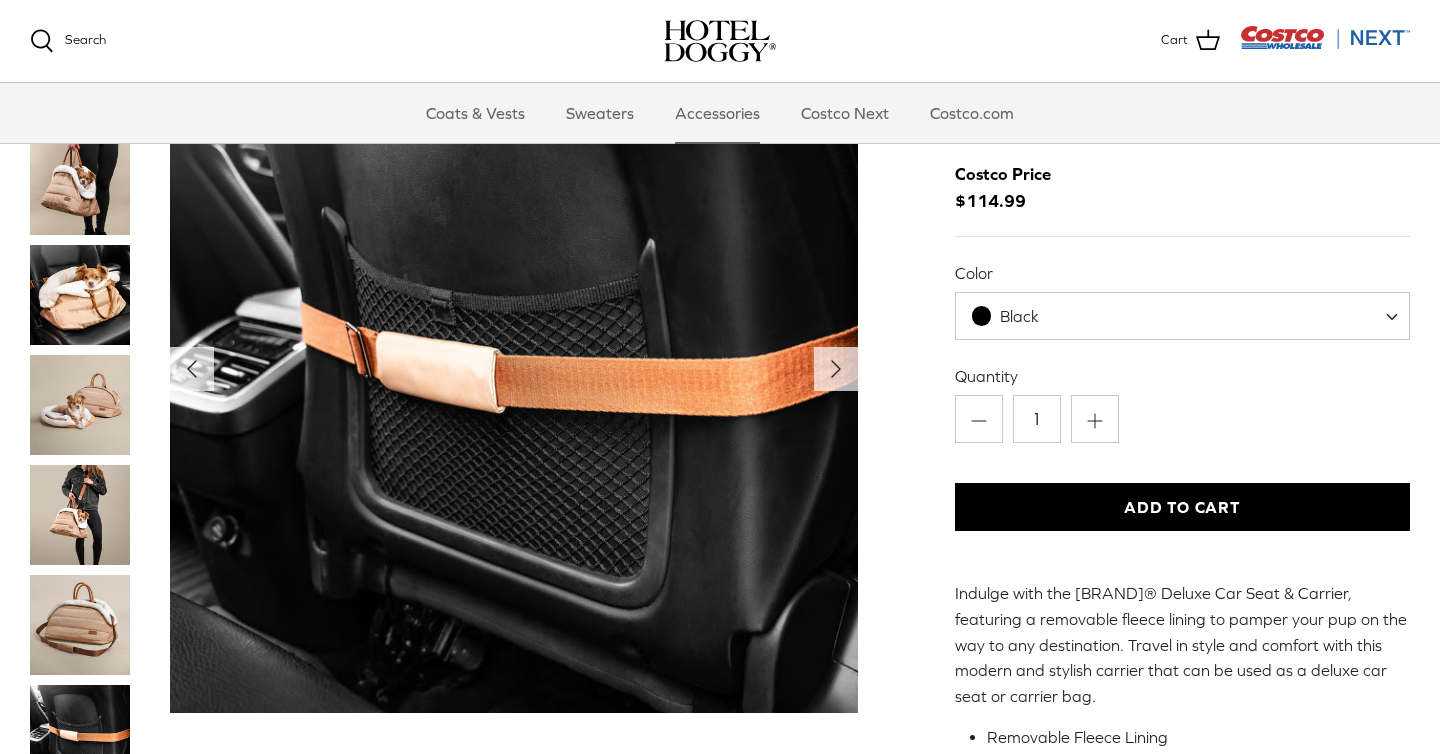 scroll, scrollTop: 109, scrollLeft: 0, axis: vertical 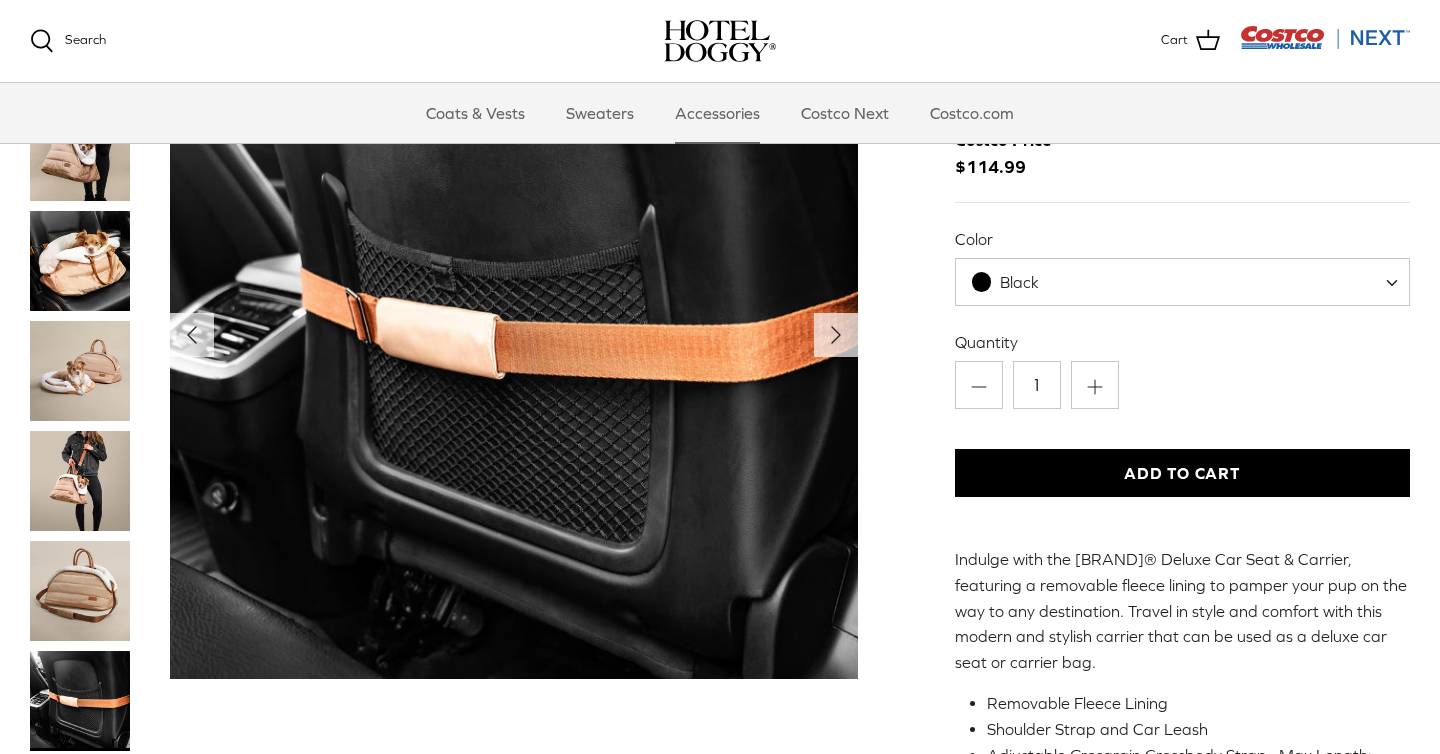 click at bounding box center [80, 481] 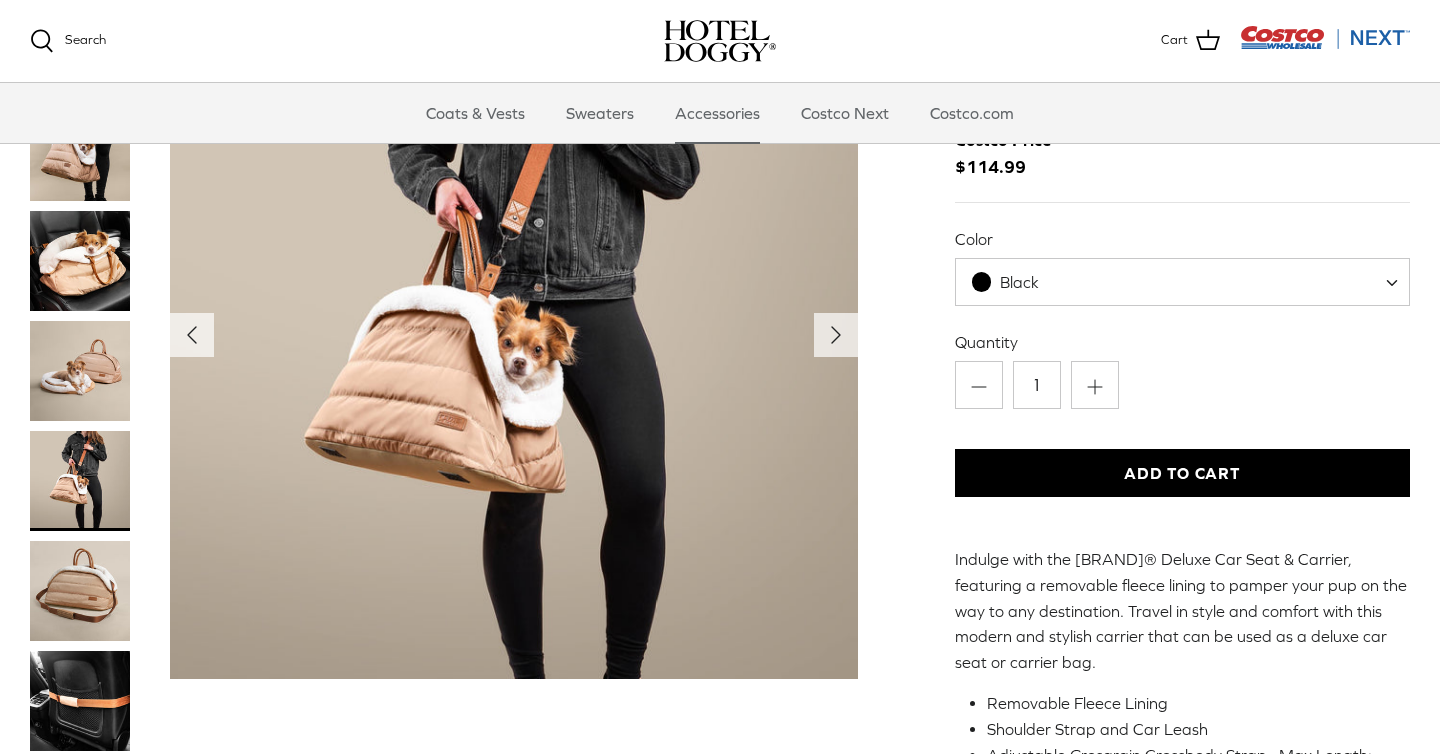 click at bounding box center [80, 371] 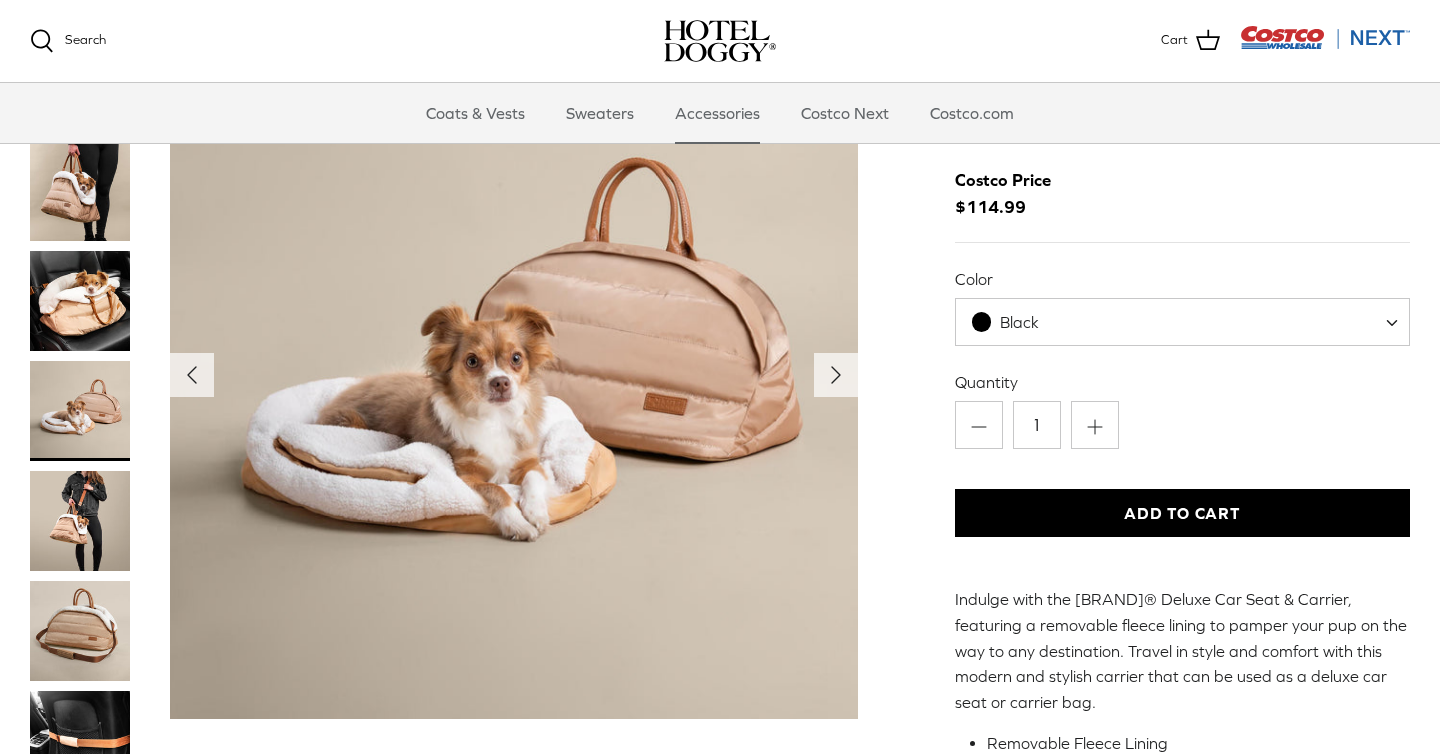 scroll, scrollTop: 73, scrollLeft: 0, axis: vertical 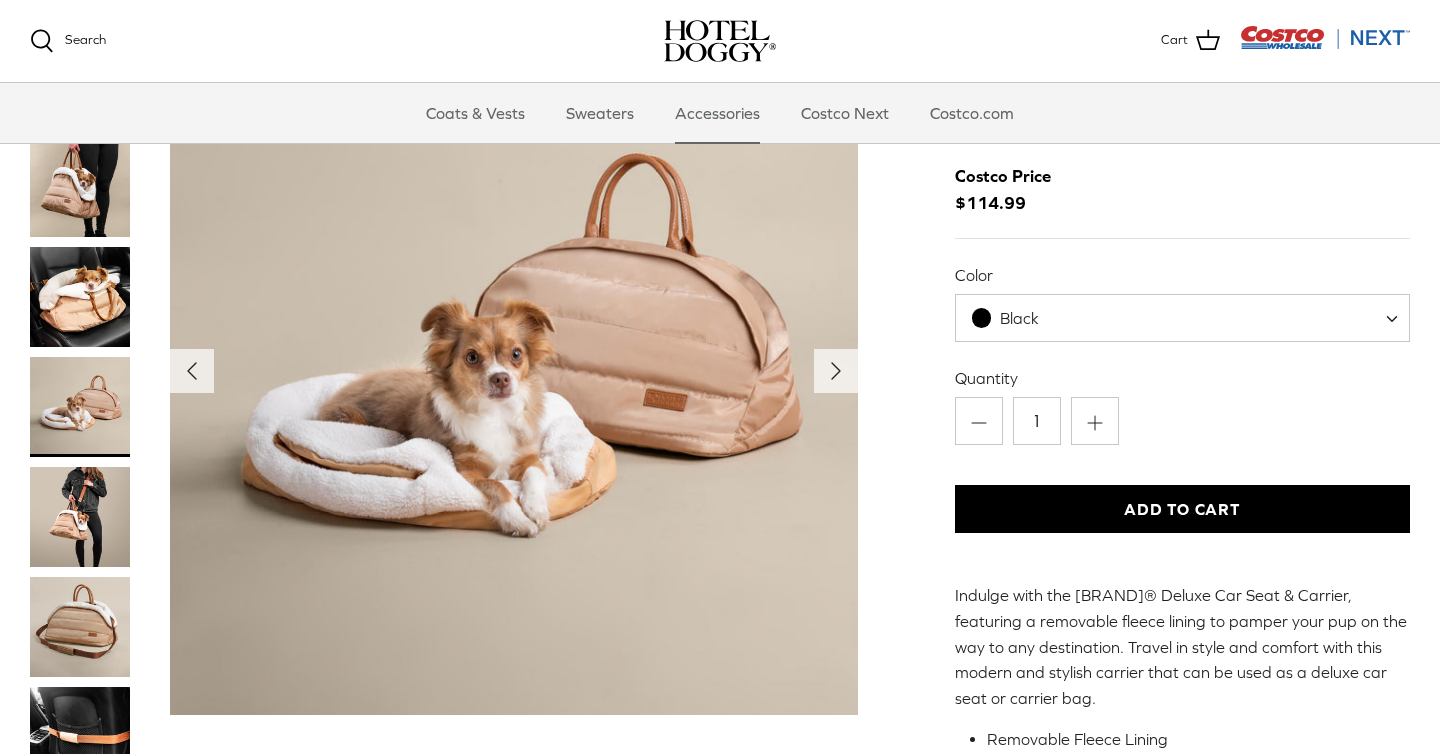 click on "Black" at bounding box center (1182, 318) 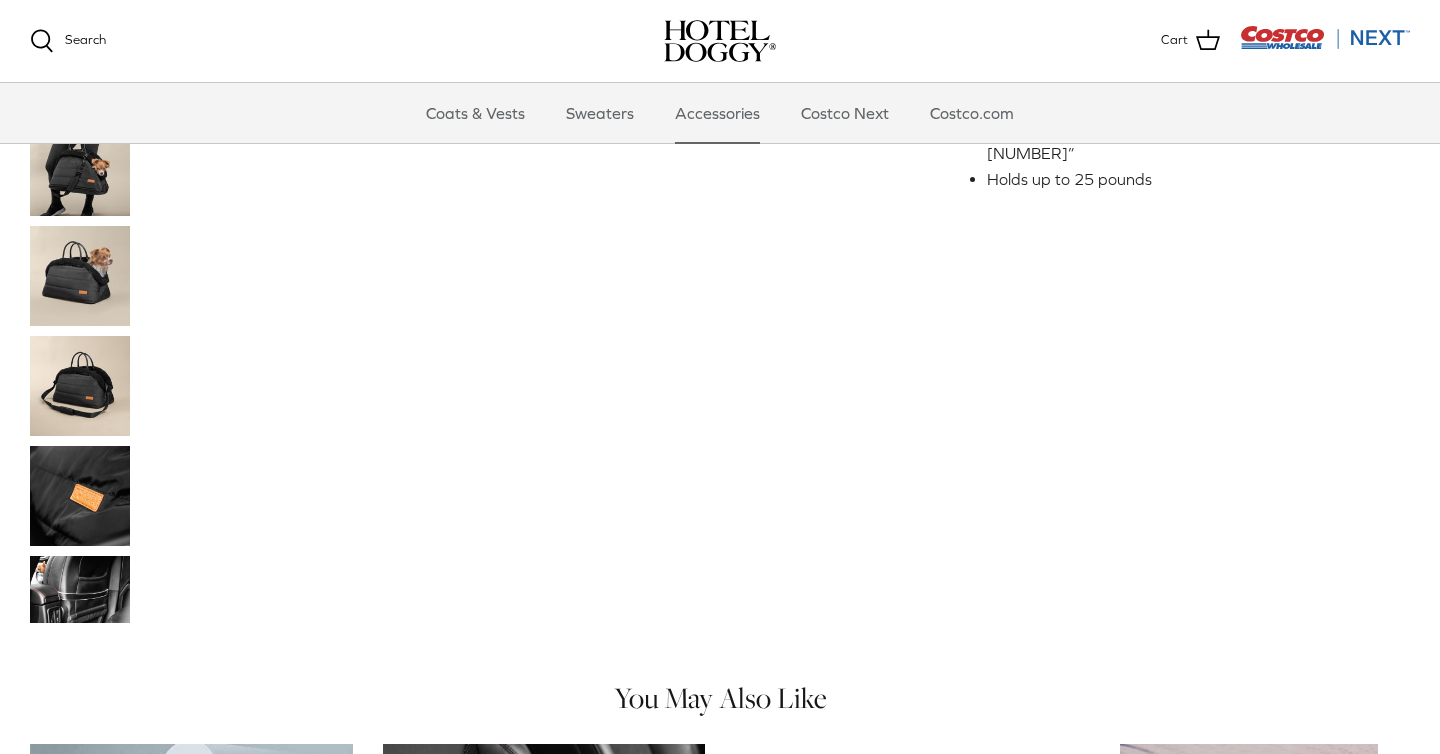 scroll, scrollTop: 869, scrollLeft: 0, axis: vertical 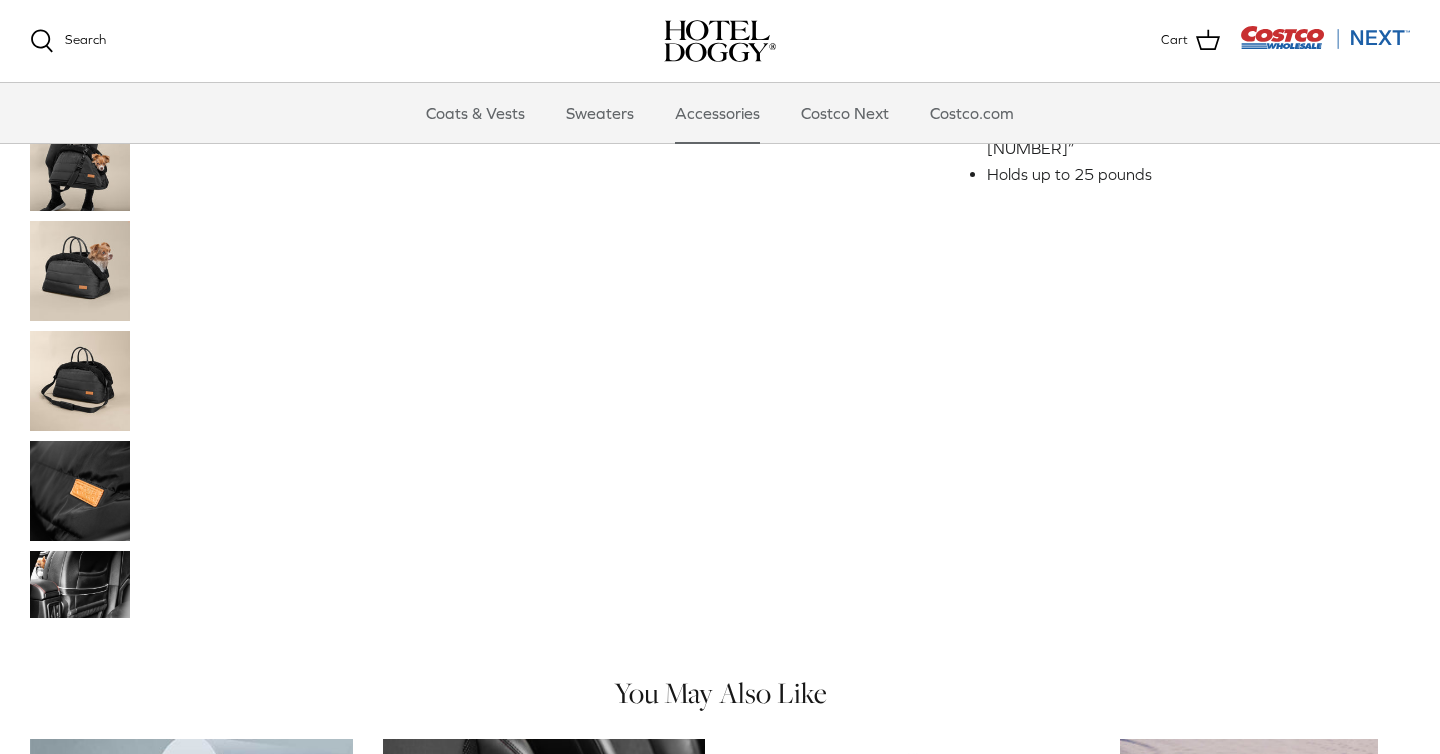 click at bounding box center [80, 584] 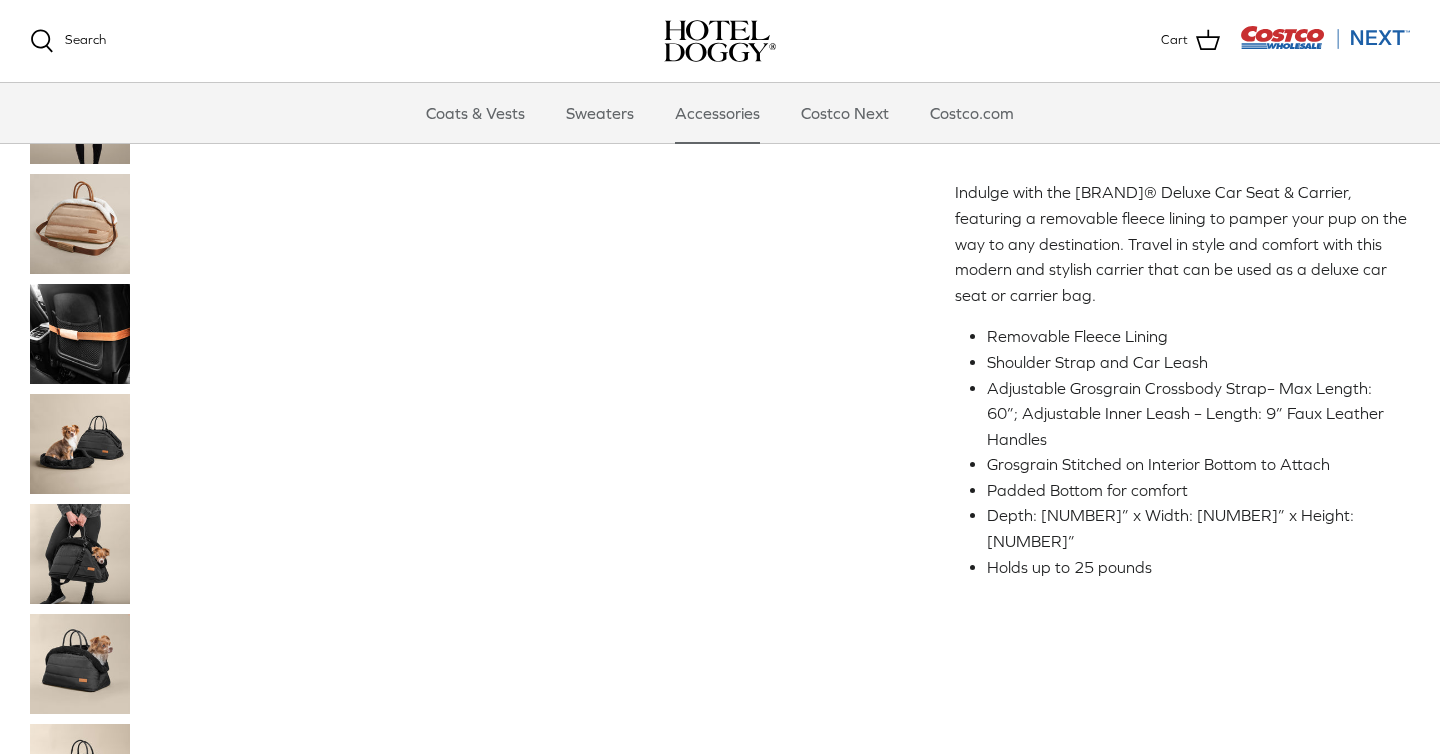 scroll, scrollTop: 480, scrollLeft: 0, axis: vertical 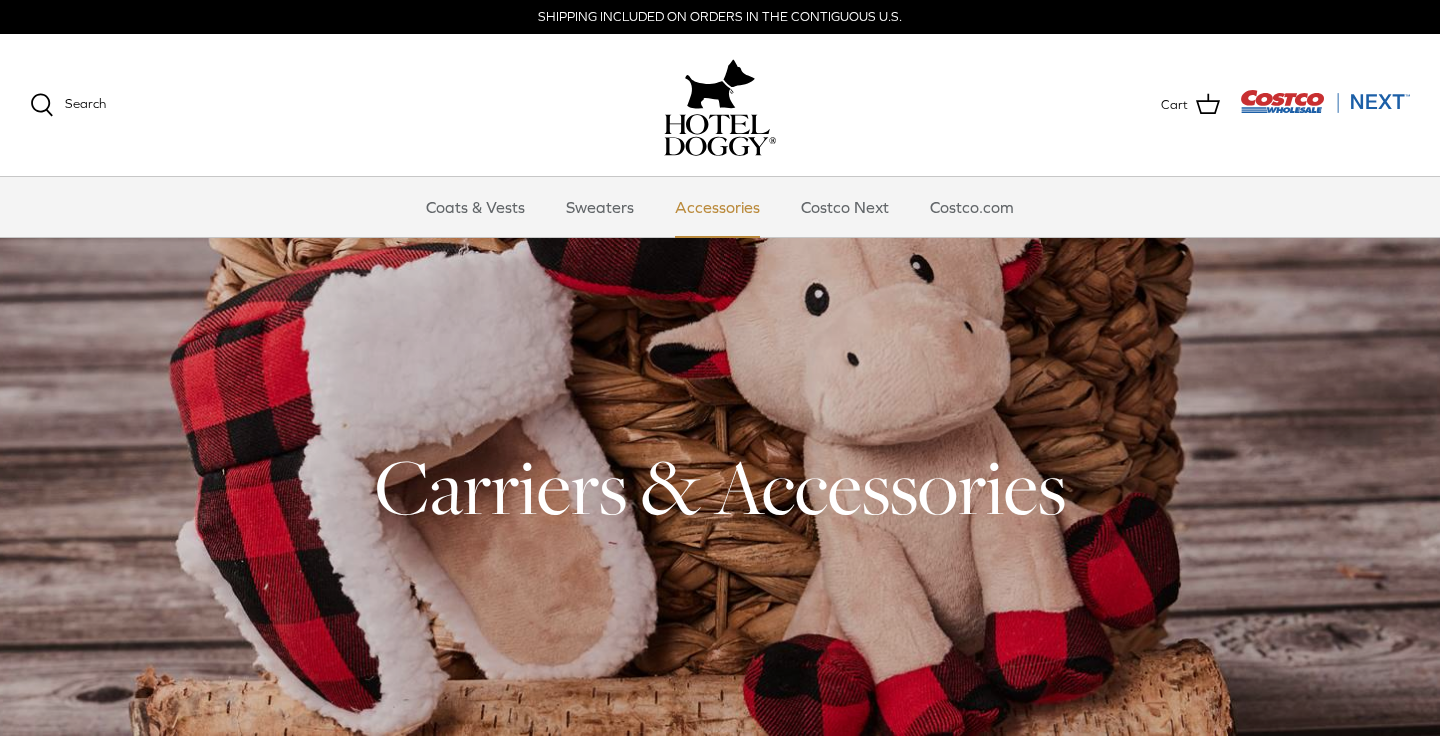 click on "Accessories" at bounding box center (717, 207) 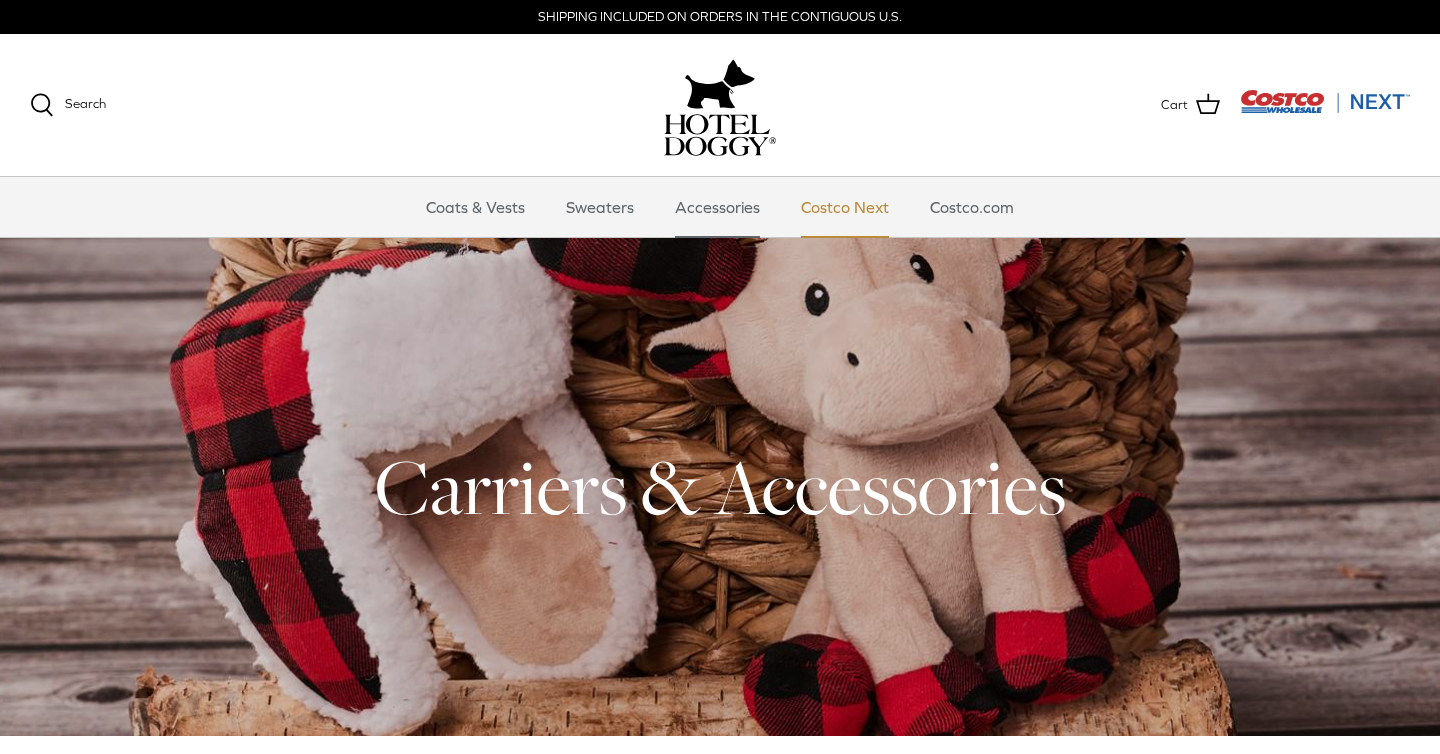 scroll, scrollTop: 0, scrollLeft: 0, axis: both 